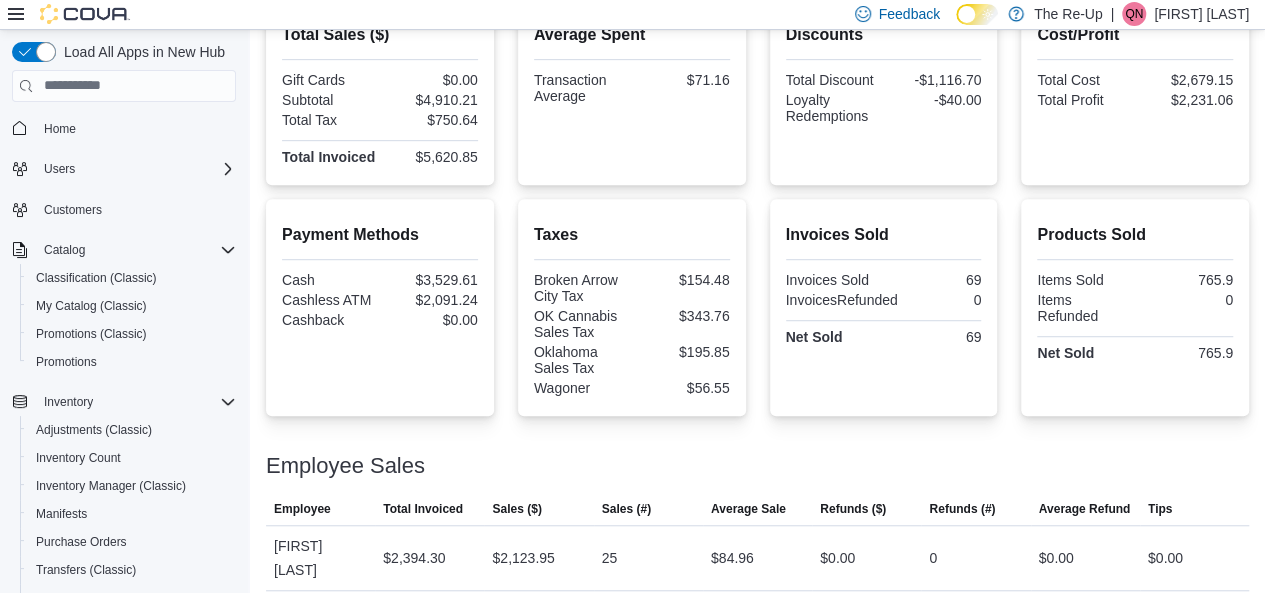 type 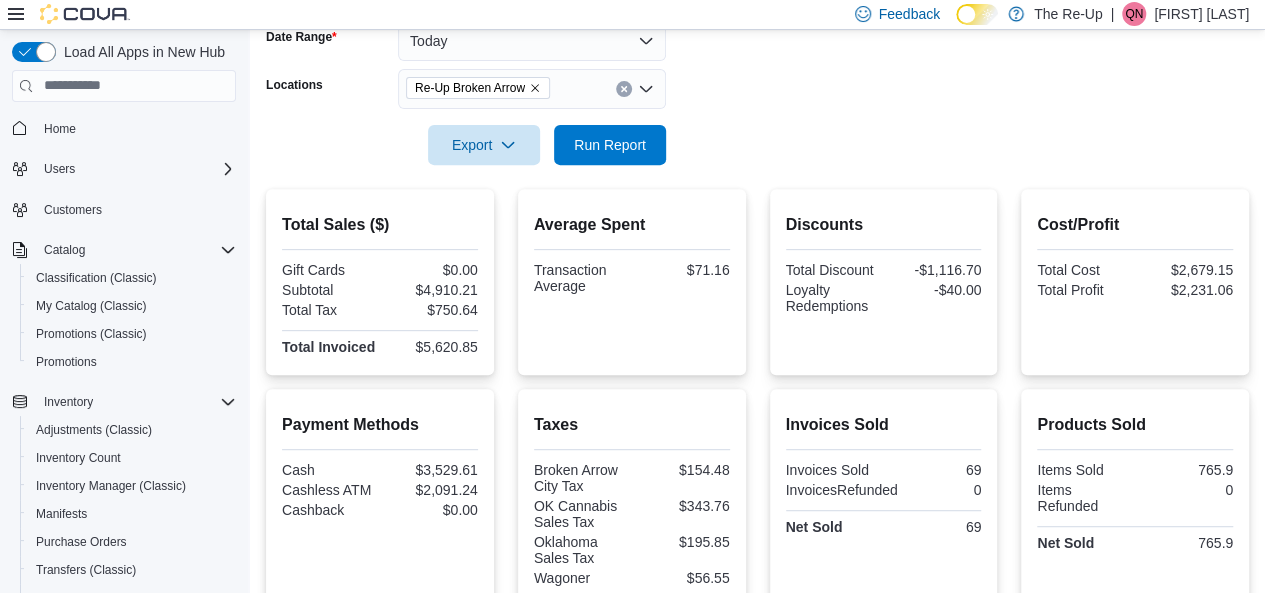 scroll, scrollTop: 0, scrollLeft: 0, axis: both 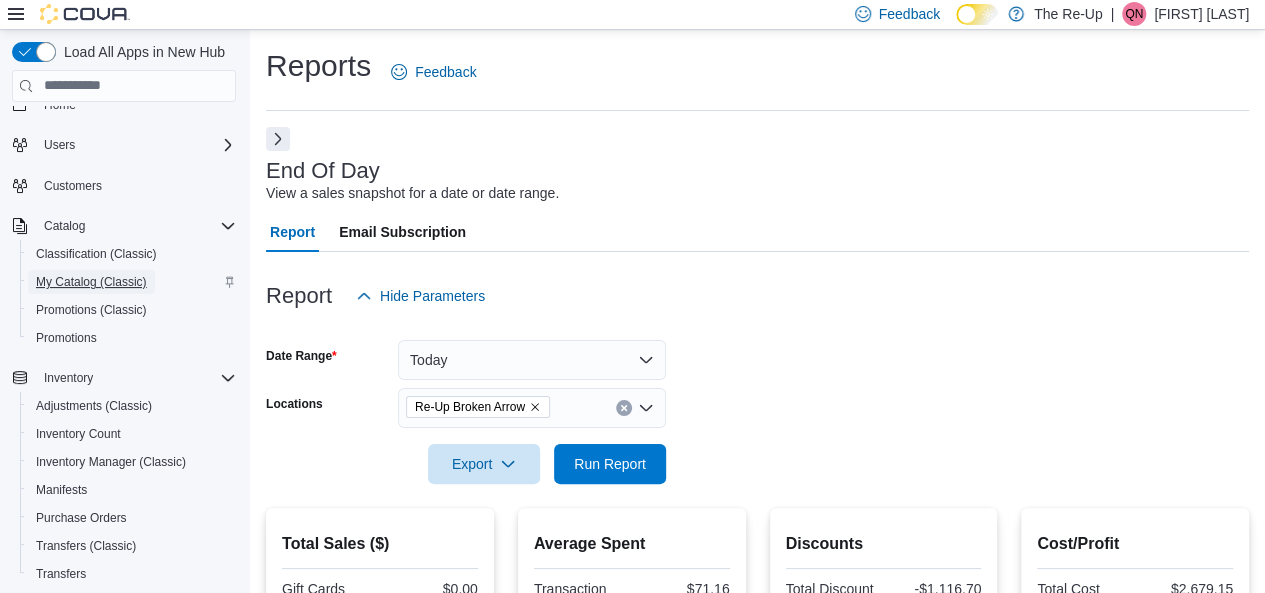 click on "My Catalog (Classic)" at bounding box center [91, 282] 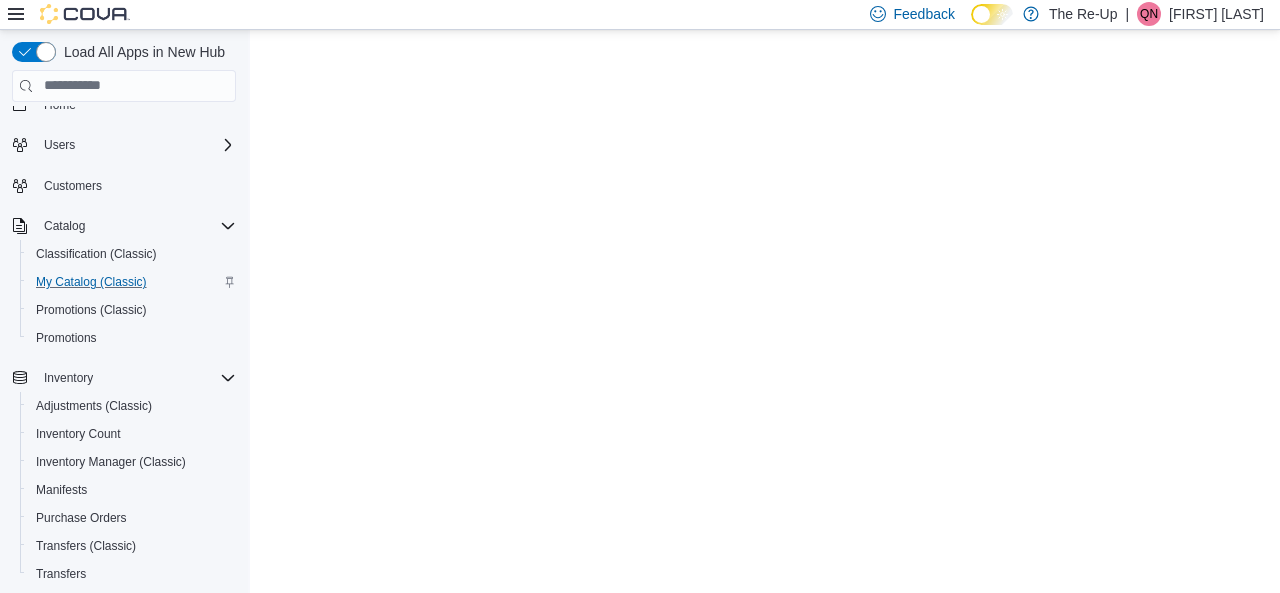 scroll, scrollTop: 0, scrollLeft: 0, axis: both 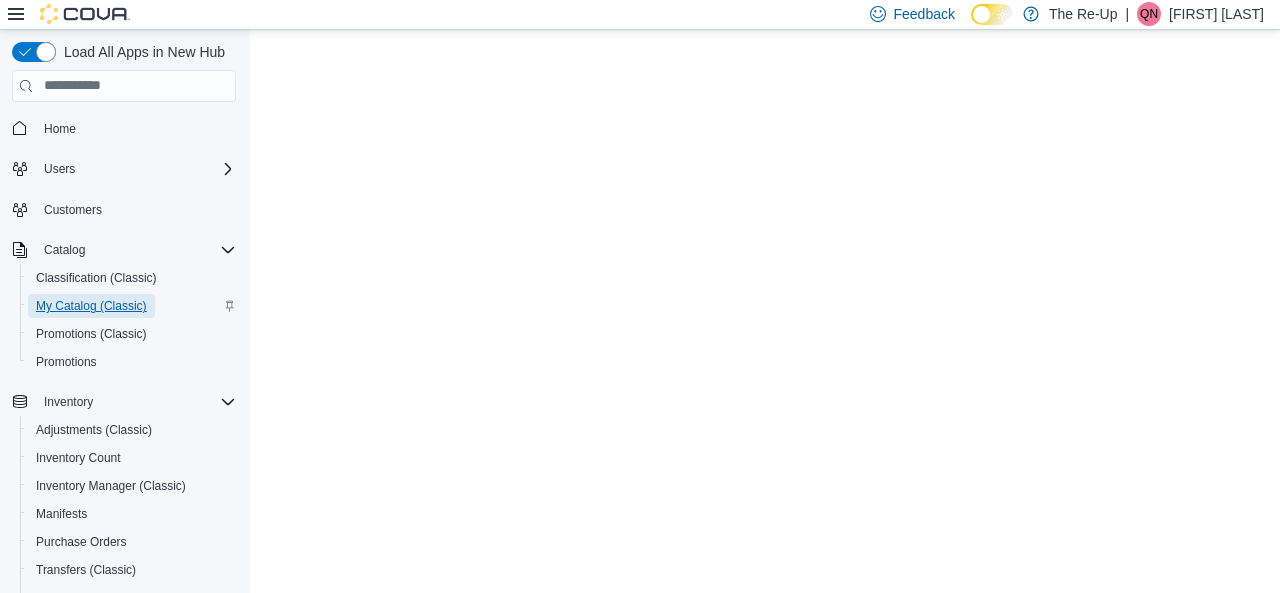 click on "My Catalog (Classic)" at bounding box center [91, 306] 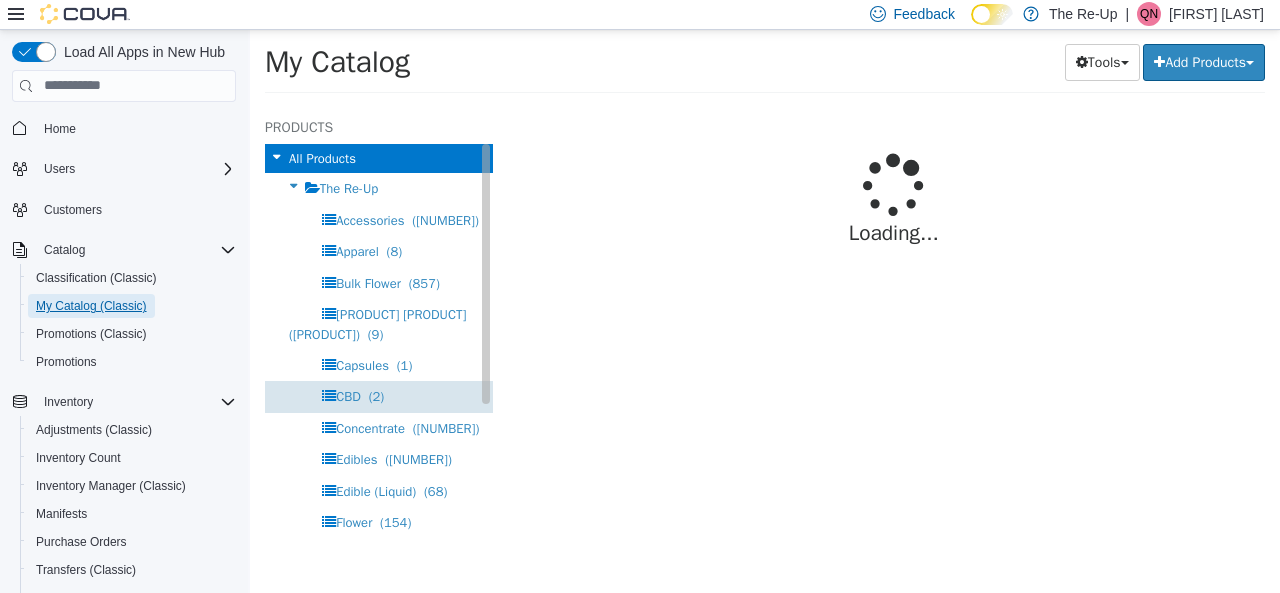 select on "**********" 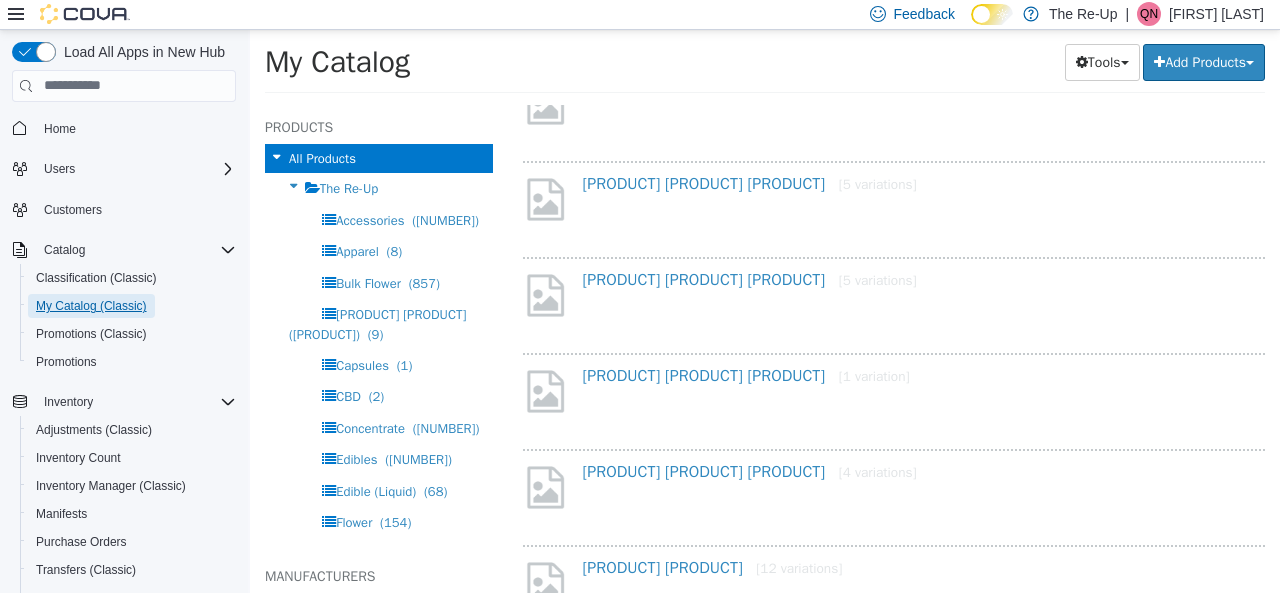 scroll, scrollTop: 1171, scrollLeft: 0, axis: vertical 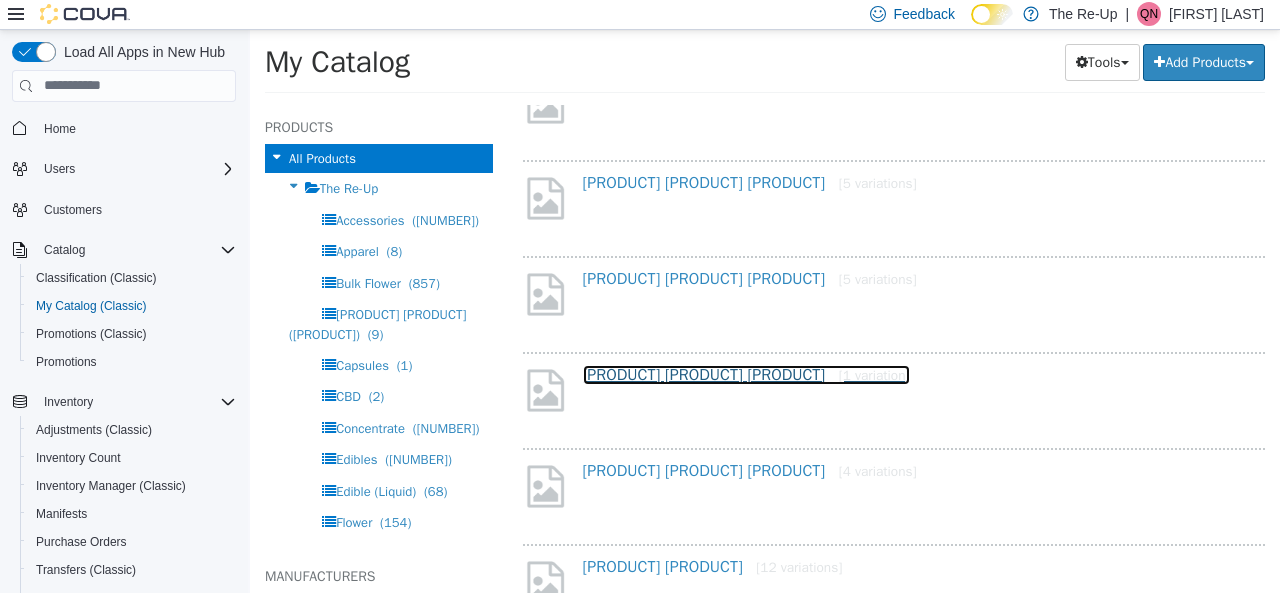 click on "[PRODUCT] [PRODUCT] - [PRODUCT]
[1 variation]" at bounding box center [746, 374] 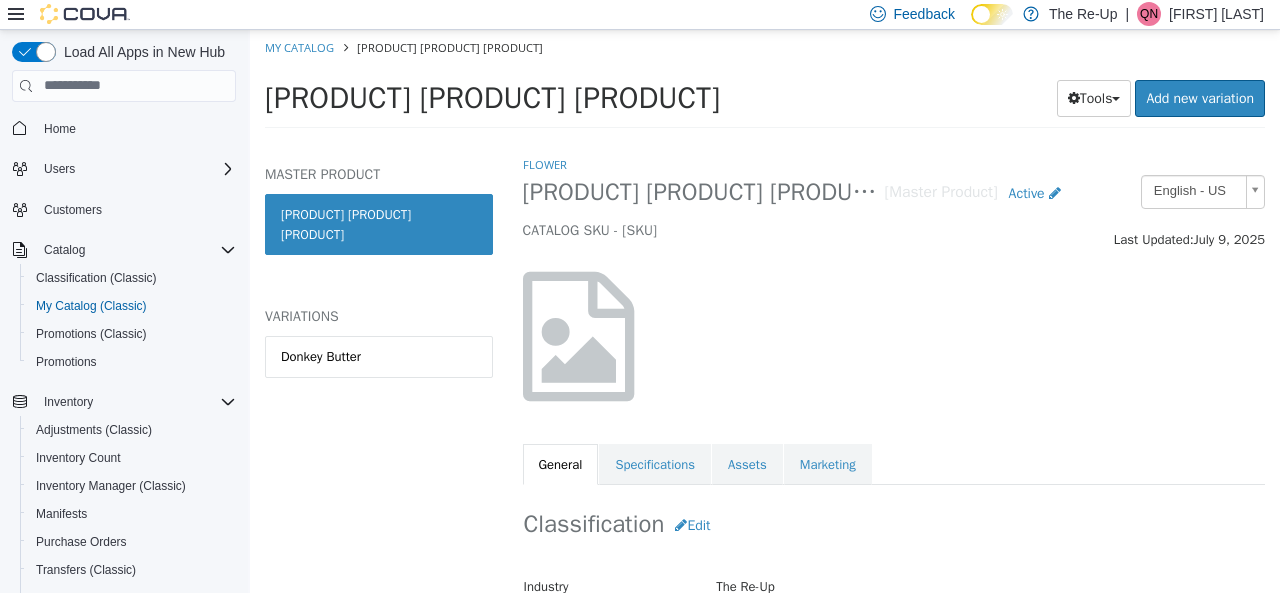 select on "**********" 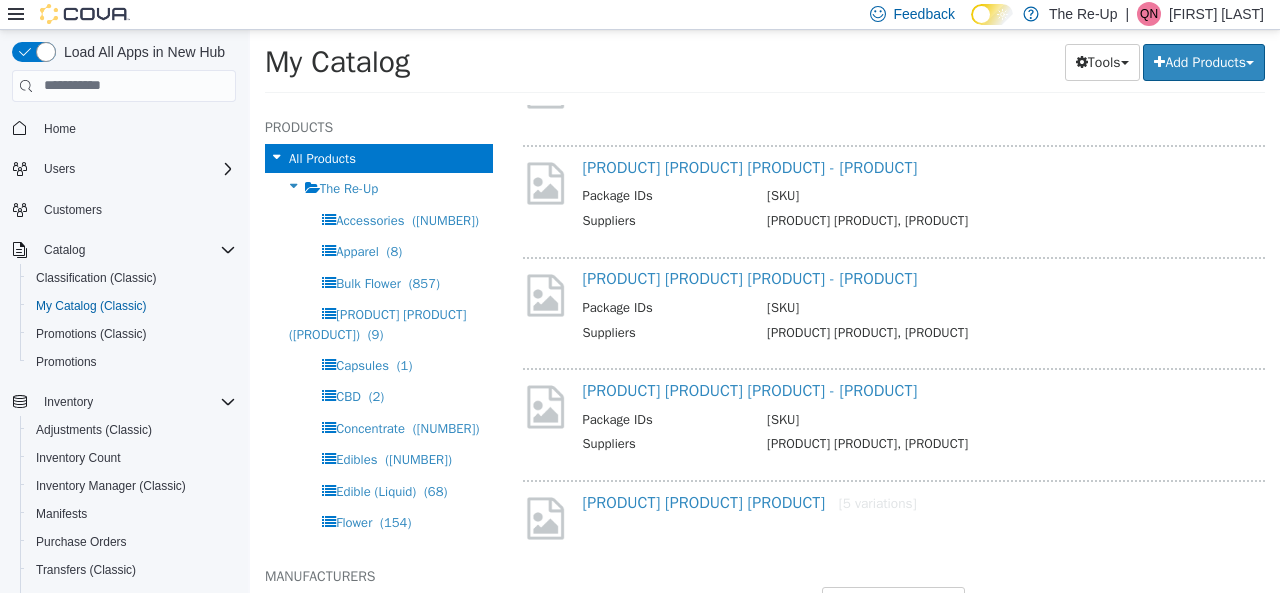scroll, scrollTop: 1741, scrollLeft: 0, axis: vertical 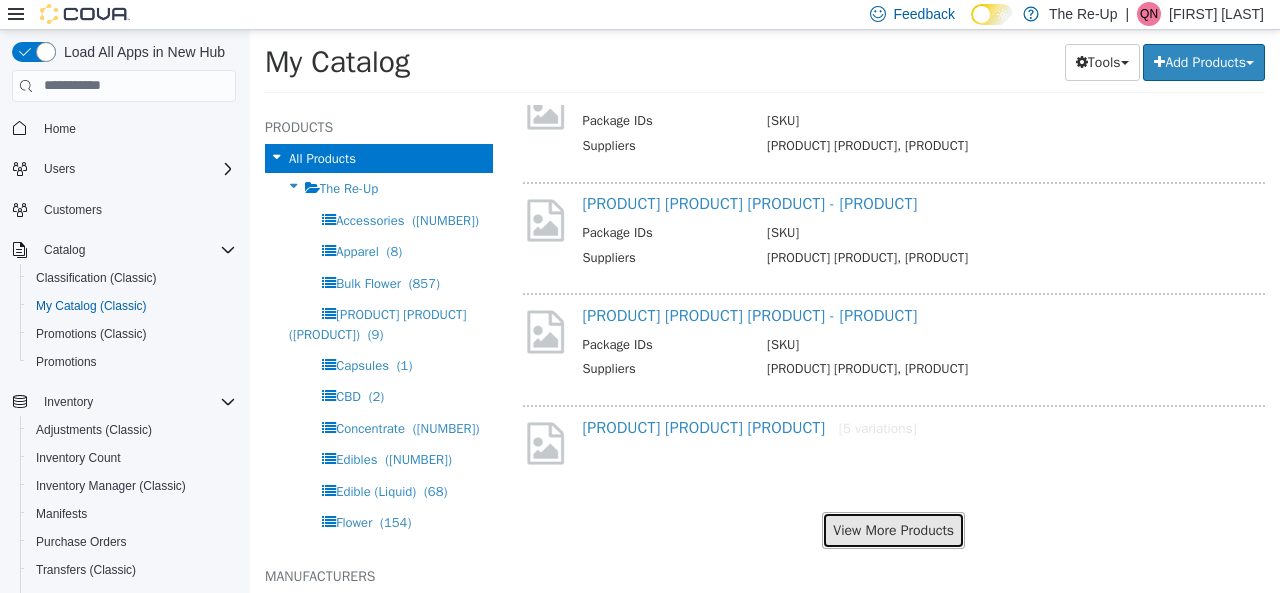 click on "View More Products" at bounding box center [893, 529] 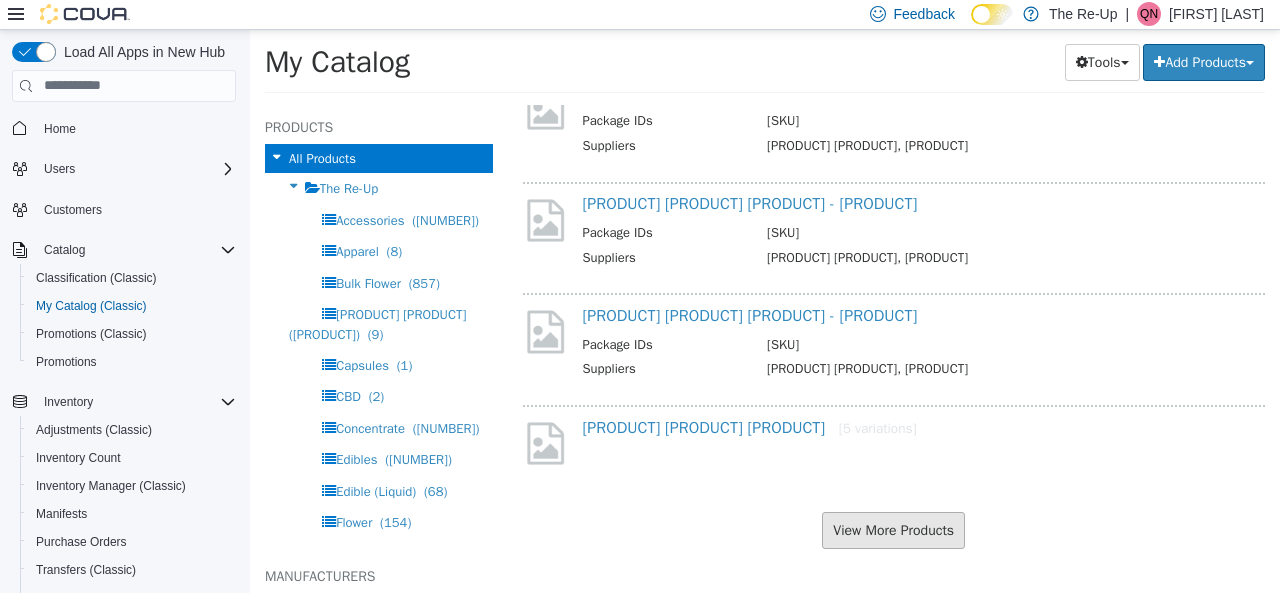 scroll, scrollTop: 1690, scrollLeft: 0, axis: vertical 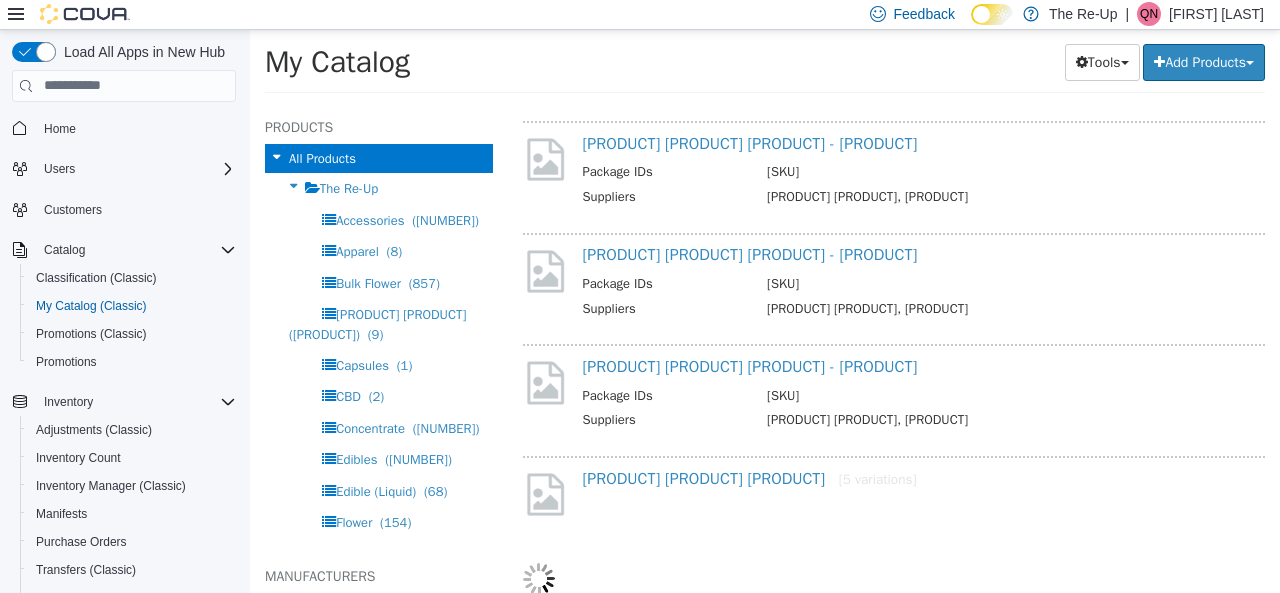 select on "**********" 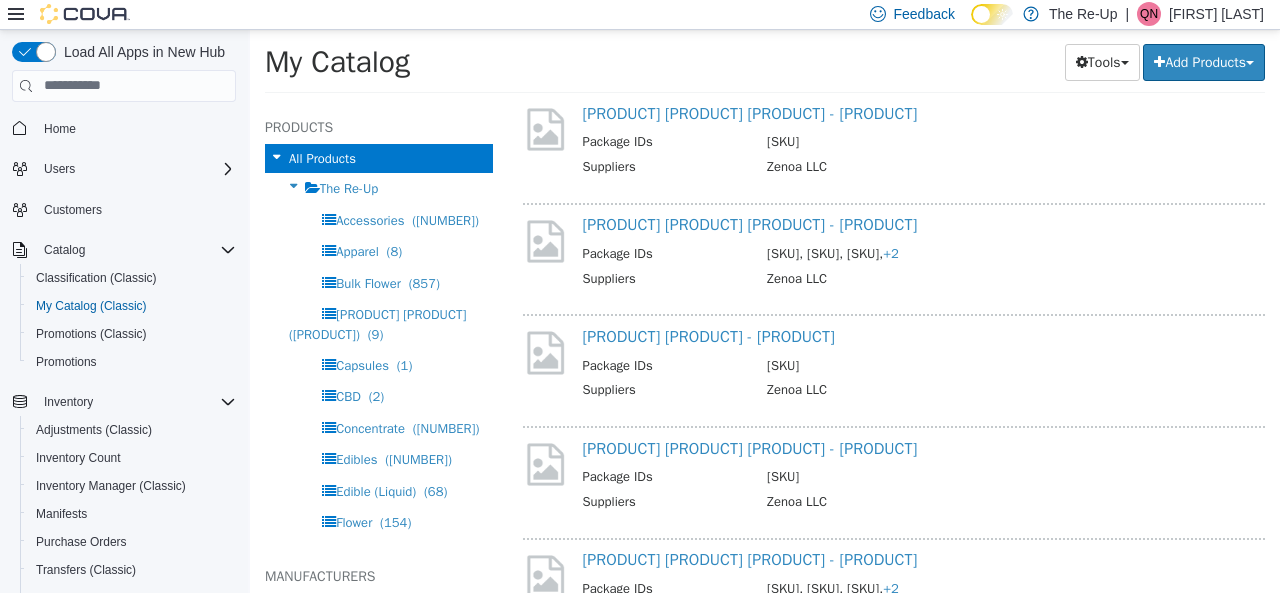 scroll, scrollTop: 3355, scrollLeft: 0, axis: vertical 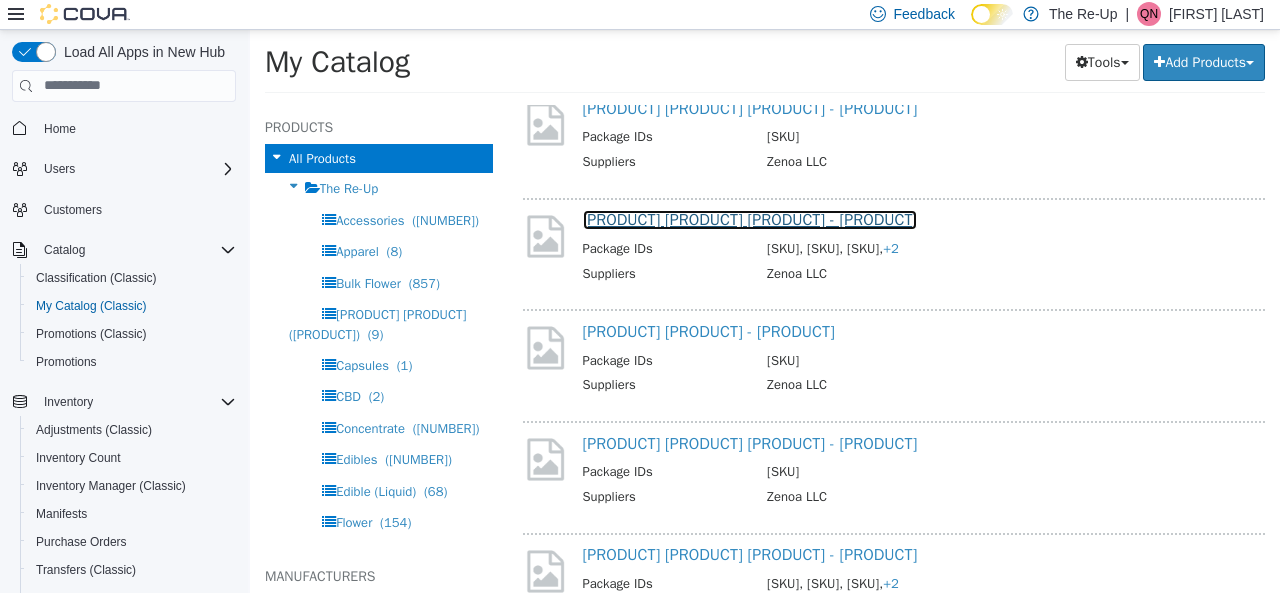 click on "[PRODUCT] [PRODUCT] [PRODUCT] - [PRODUCT]" at bounding box center [750, 219] 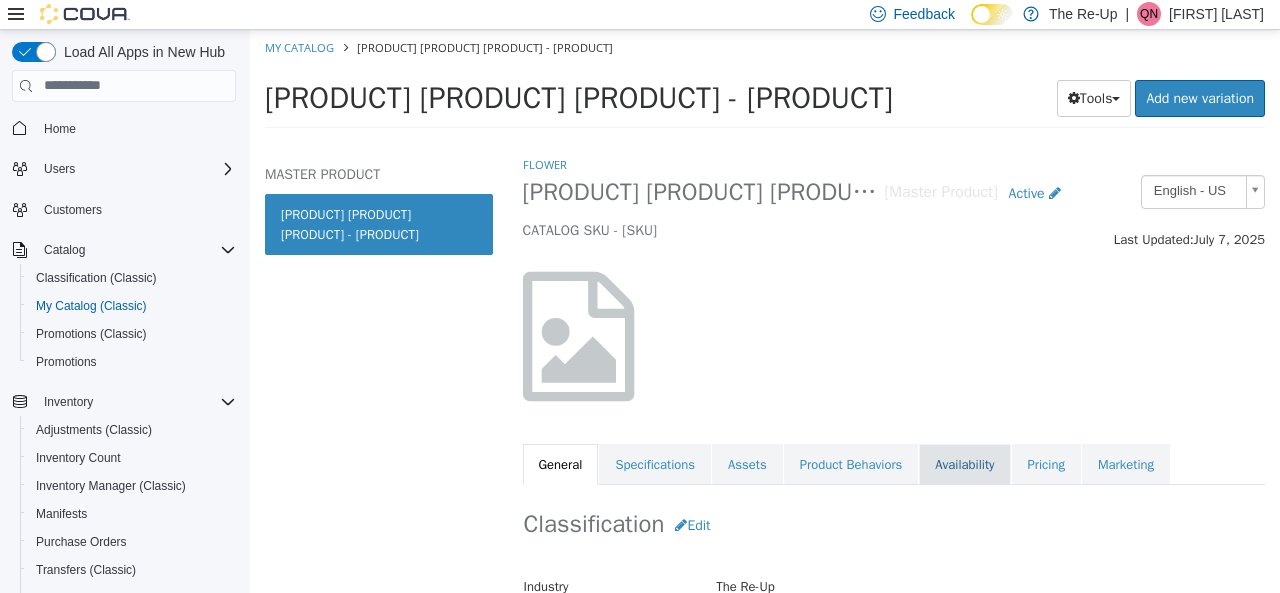click on "Availability" at bounding box center (964, 464) 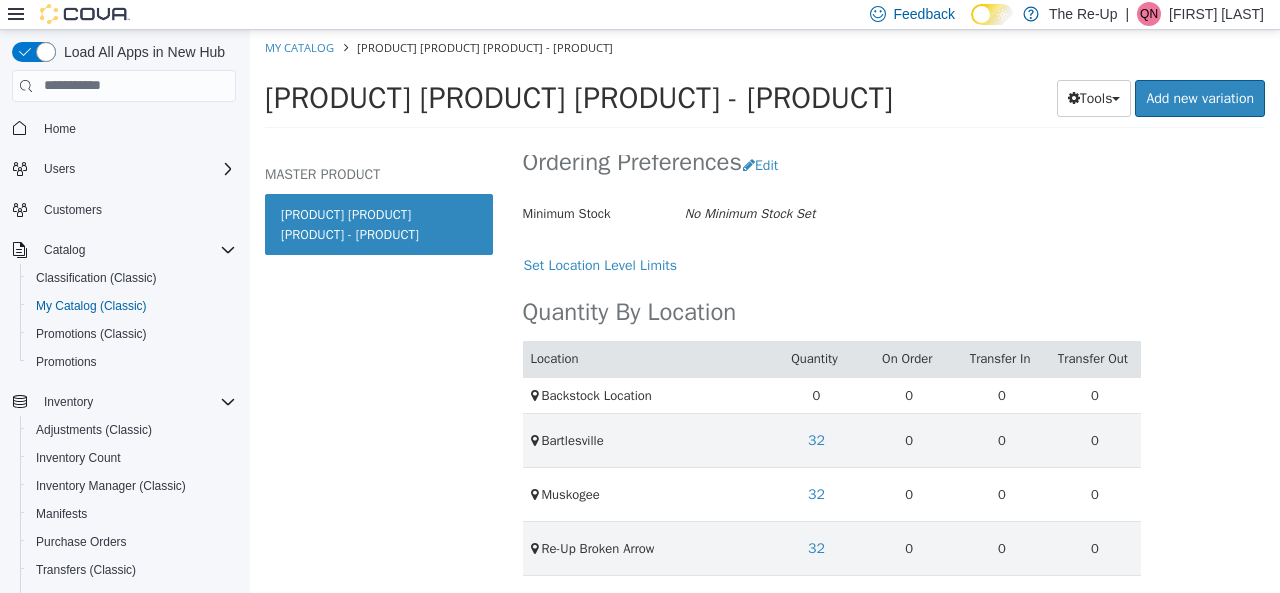 scroll, scrollTop: 401, scrollLeft: 0, axis: vertical 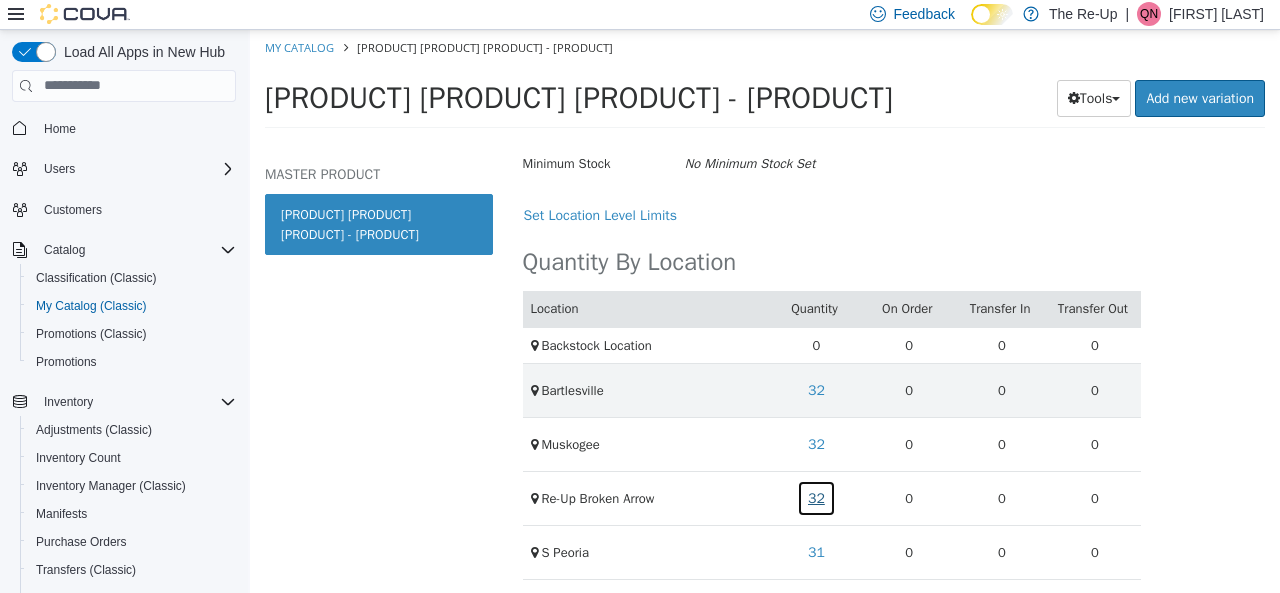 click on "32" at bounding box center (816, 497) 